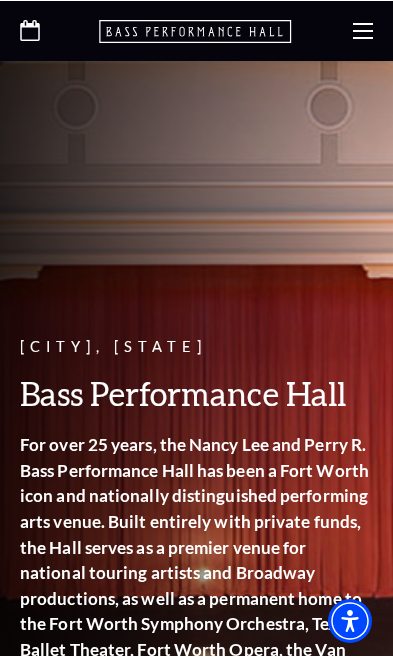 scroll, scrollTop: 0, scrollLeft: 0, axis: both 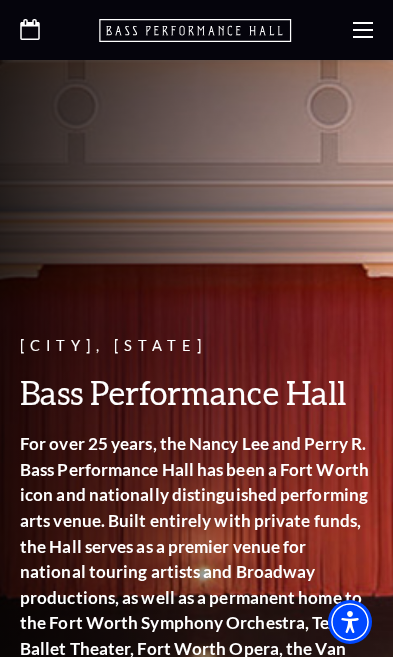 click 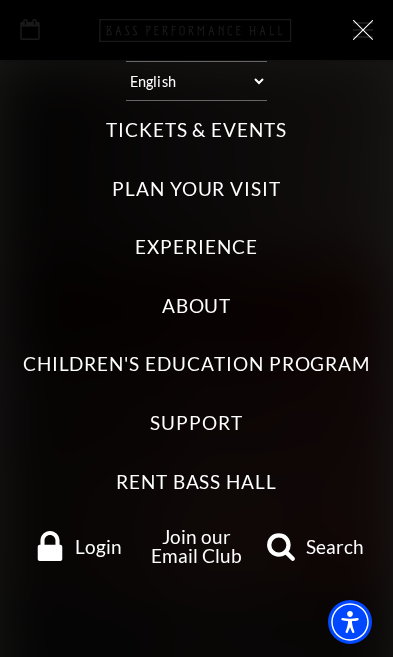 click on "Tickets & Events" at bounding box center (196, 130) 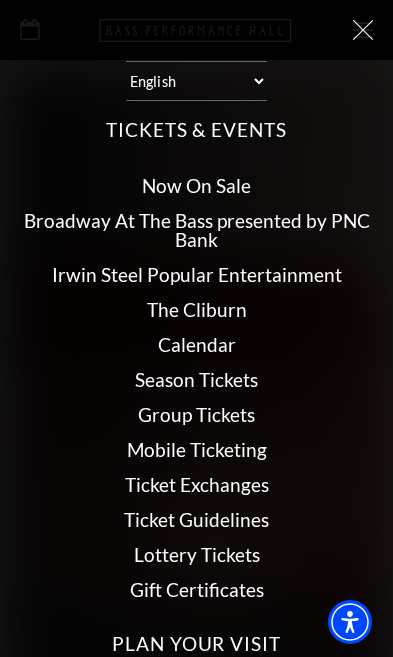 click on "Broadway At The Bass presented by PNC Bank" at bounding box center [197, 230] 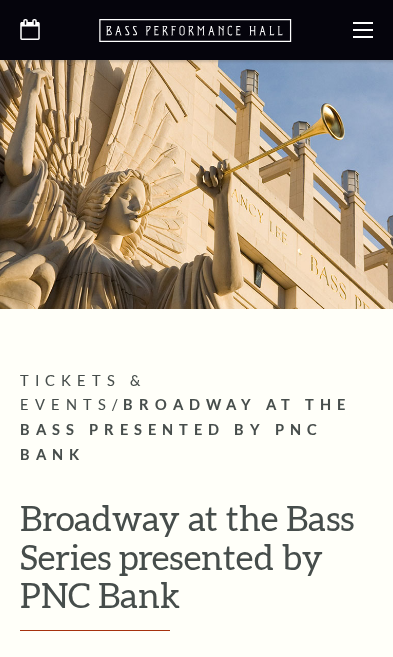 scroll, scrollTop: 0, scrollLeft: 0, axis: both 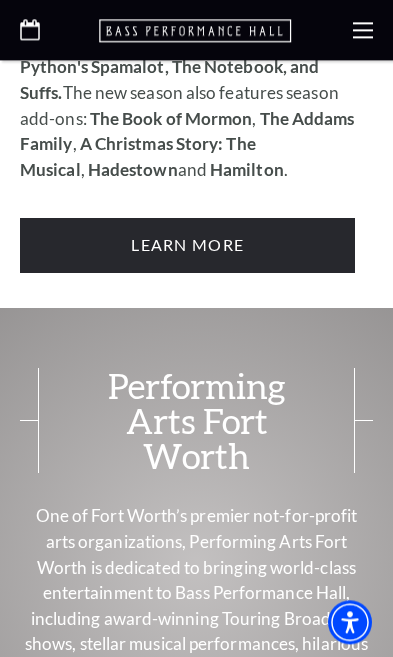 click on "Learn More" at bounding box center (187, 245) 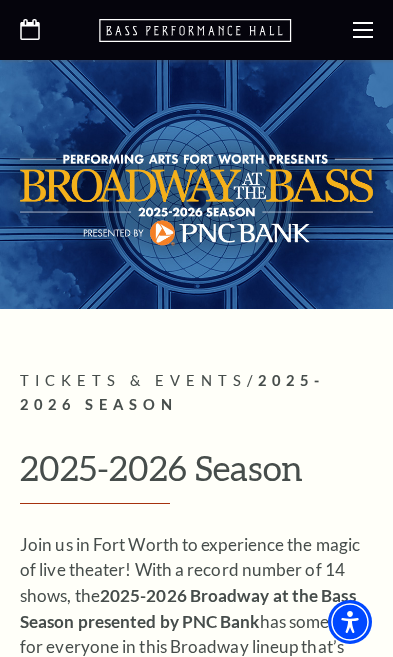 scroll, scrollTop: 0, scrollLeft: 0, axis: both 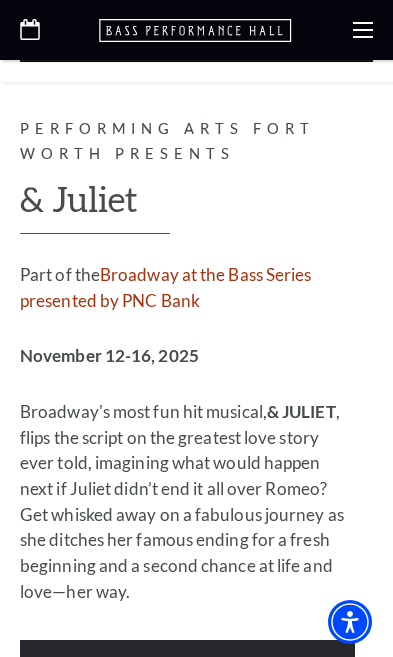 click on "Learn More" at bounding box center [187, 667] 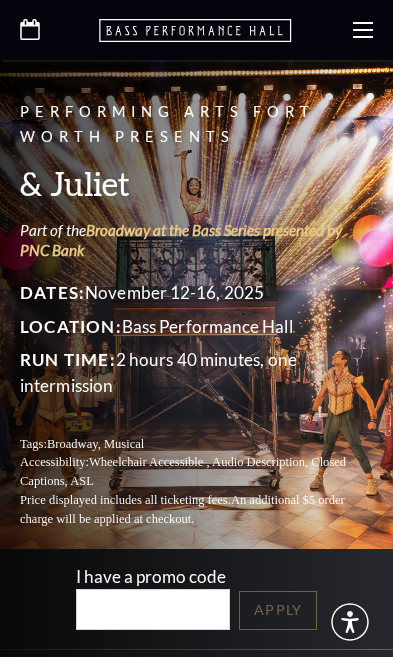 scroll, scrollTop: 0, scrollLeft: 0, axis: both 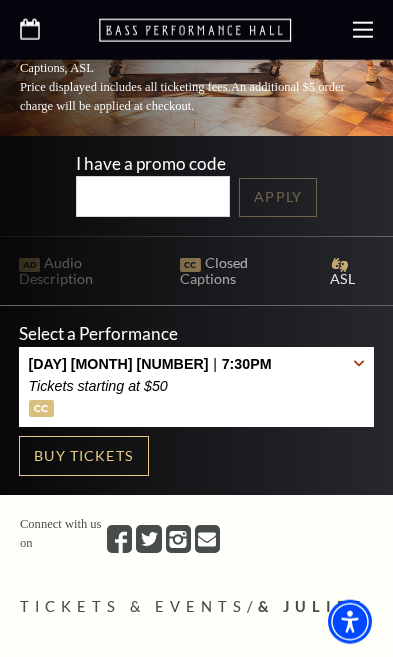 click on "Tickets starting at $50" at bounding box center [150, 386] 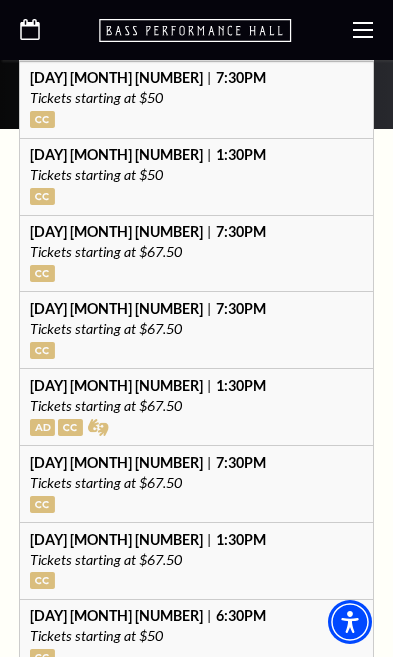 scroll, scrollTop: 779, scrollLeft: 0, axis: vertical 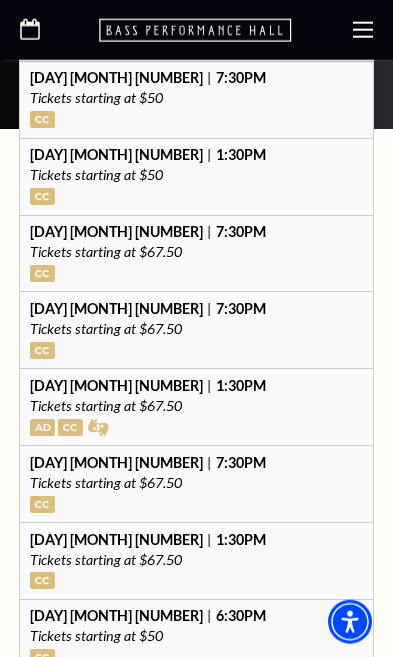click on "Tickets starting at $67.50" at bounding box center [197, 406] 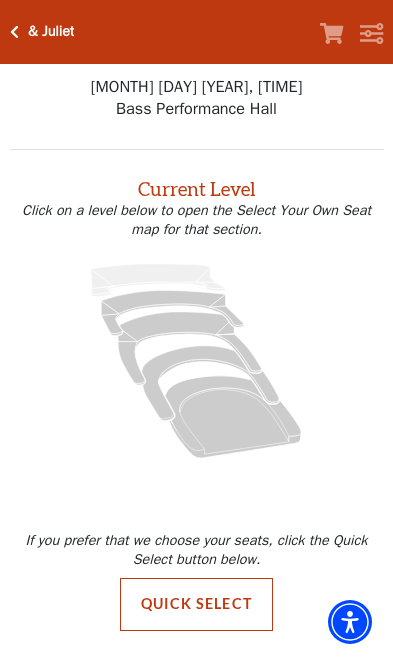 scroll, scrollTop: 0, scrollLeft: 0, axis: both 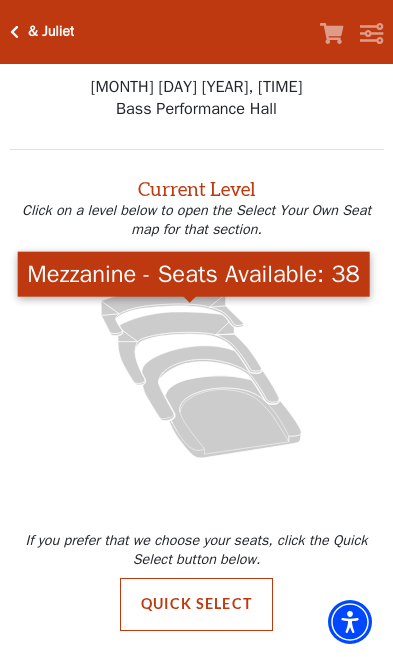 click 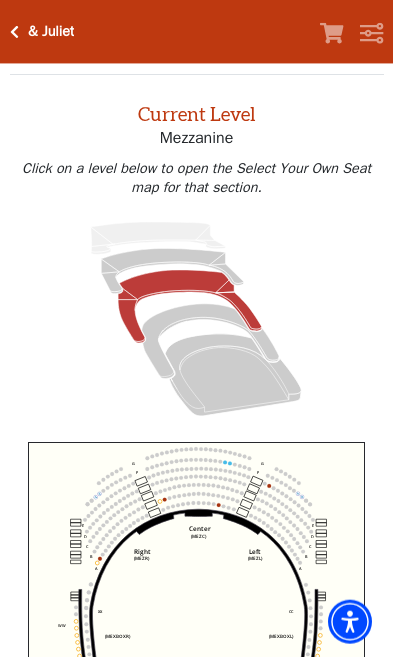 scroll, scrollTop: 76, scrollLeft: 0, axis: vertical 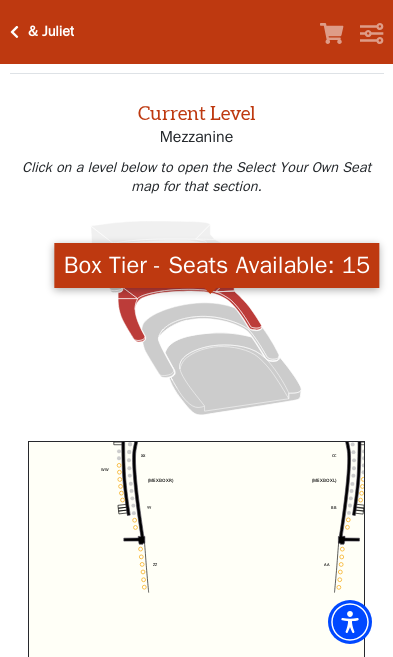 click 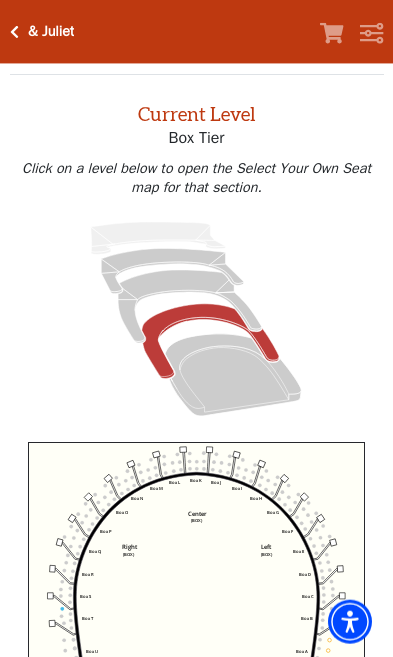 scroll, scrollTop: 76, scrollLeft: 0, axis: vertical 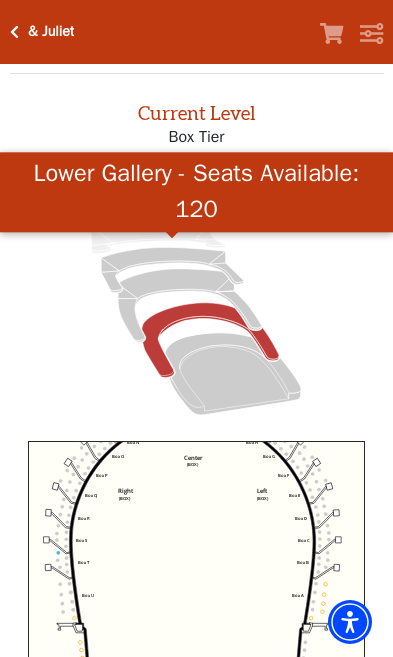 click 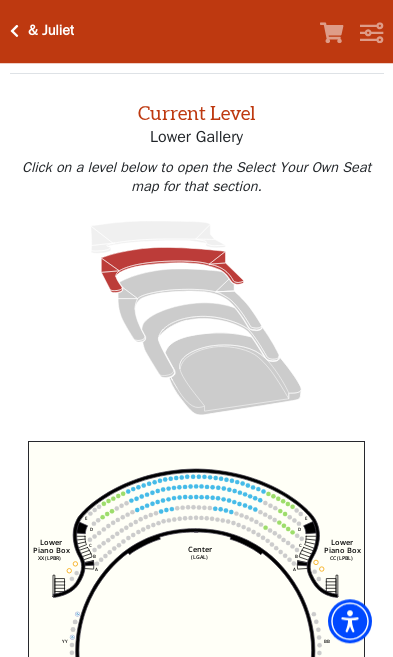 scroll, scrollTop: 76, scrollLeft: 0, axis: vertical 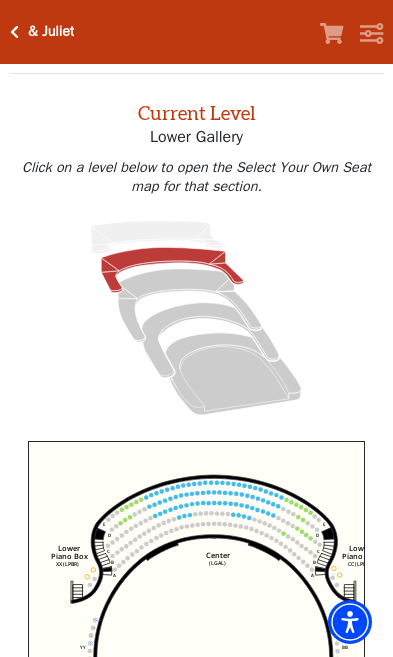 click on "& Juliet   Your Tickets       Filters" at bounding box center [196, 32] 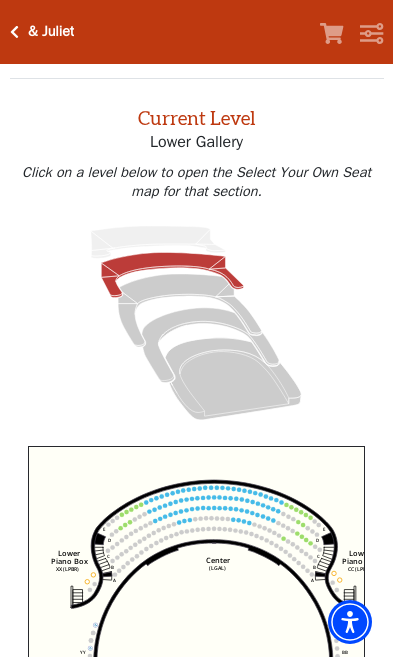 scroll, scrollTop: 0, scrollLeft: 0, axis: both 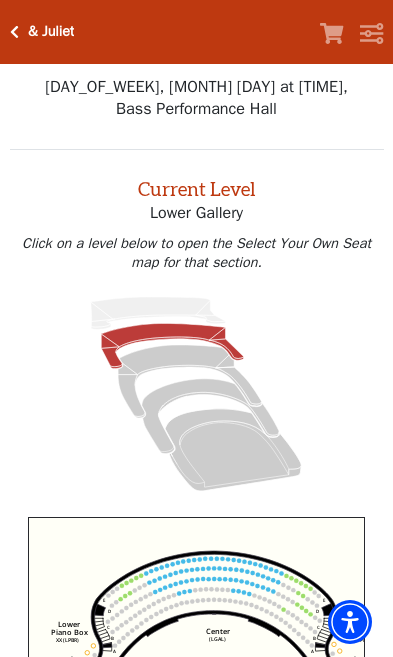 click at bounding box center (14, 32) 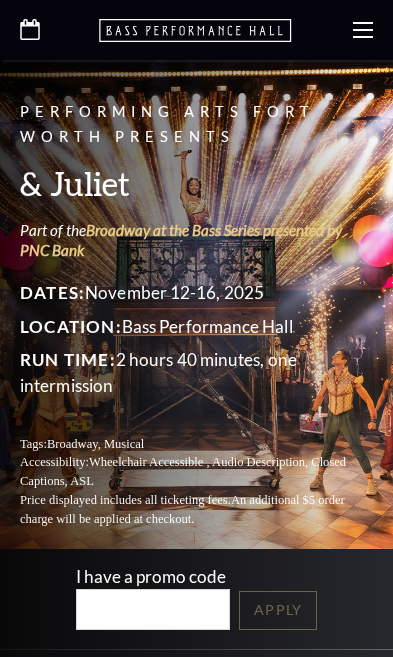scroll, scrollTop: 0, scrollLeft: 0, axis: both 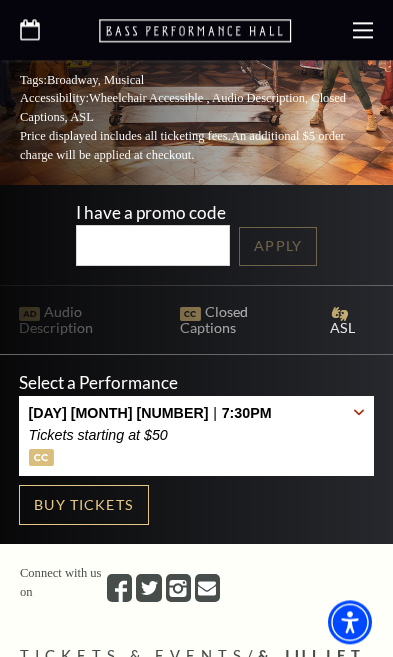 click on "Tickets starting at $50" at bounding box center (150, 435) 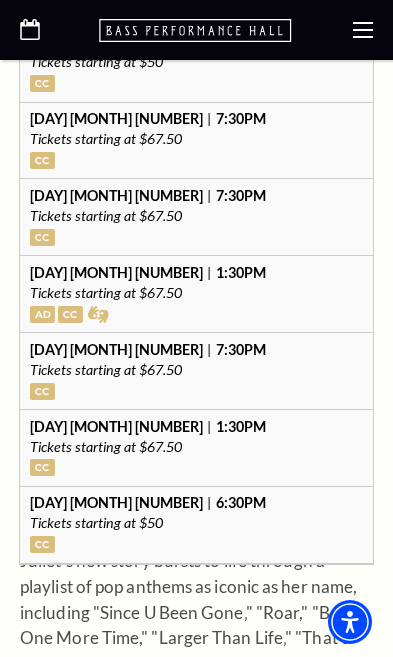 scroll, scrollTop: 902, scrollLeft: 0, axis: vertical 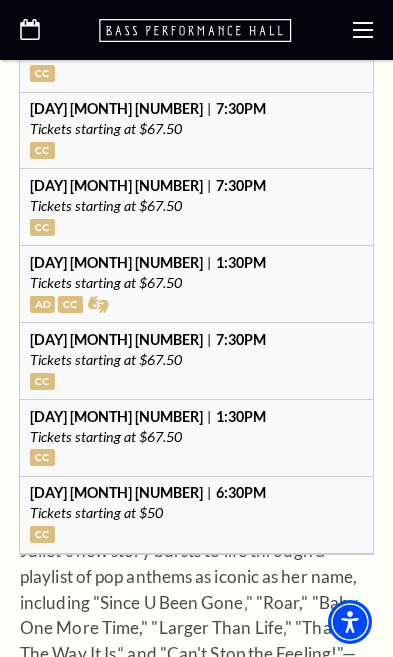 click on "Sunday November 16  |  1:30PM" at bounding box center (197, 417) 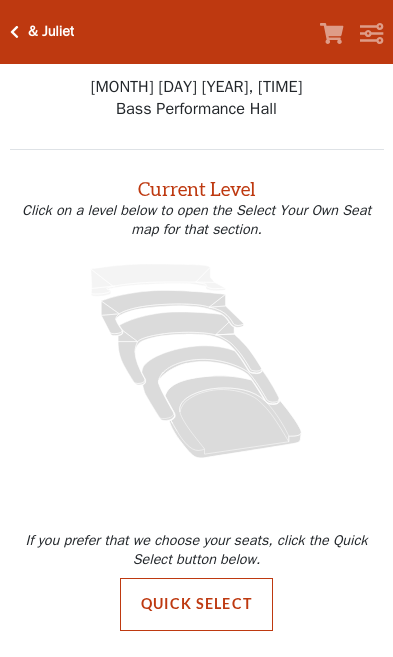 scroll, scrollTop: 0, scrollLeft: 0, axis: both 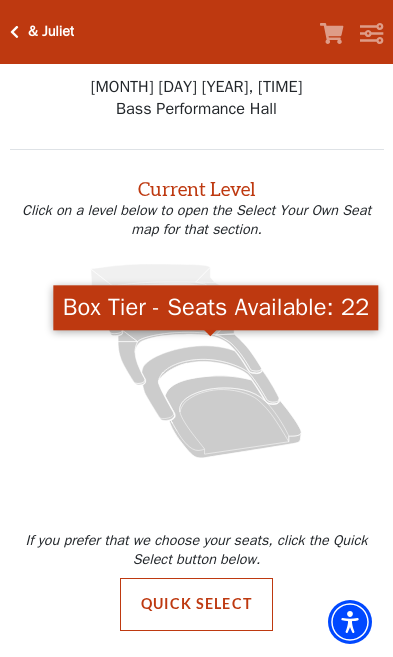 click 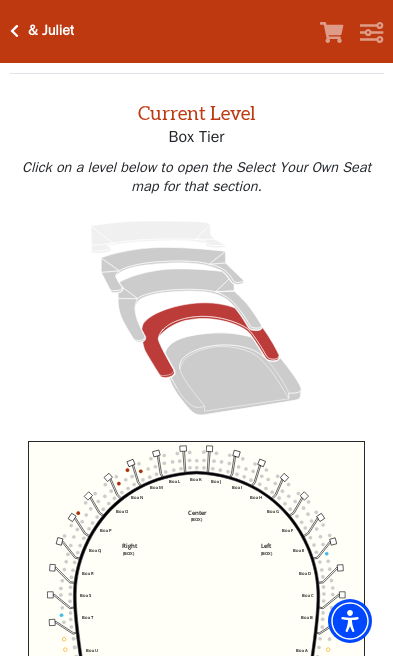 scroll, scrollTop: 76, scrollLeft: 0, axis: vertical 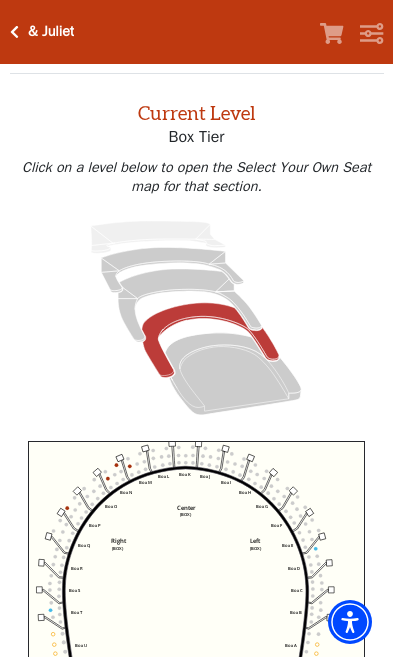 click 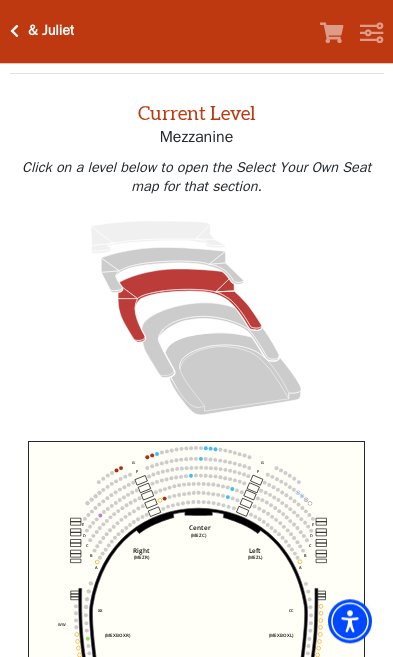 scroll, scrollTop: 76, scrollLeft: 0, axis: vertical 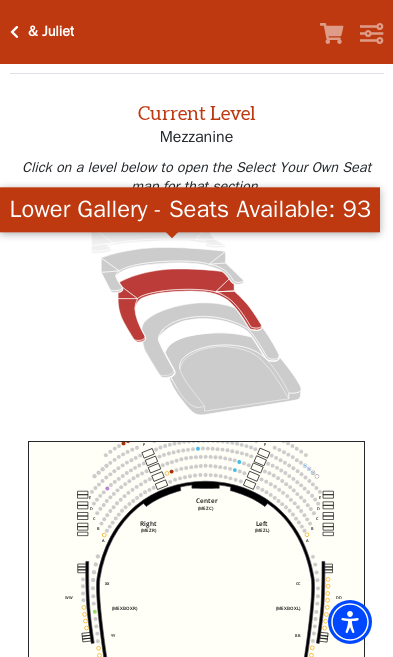 click 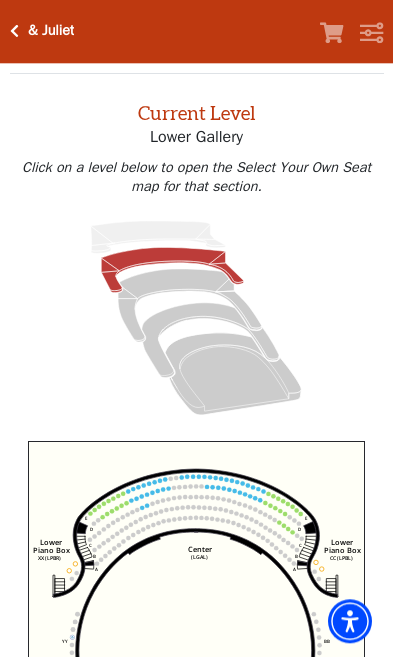 scroll, scrollTop: 76, scrollLeft: 0, axis: vertical 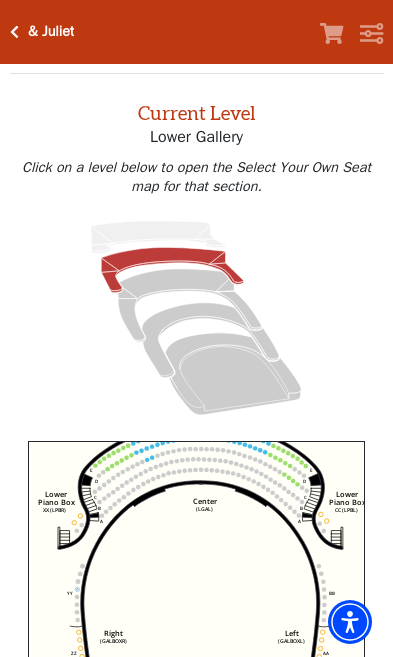 click at bounding box center [14, 32] 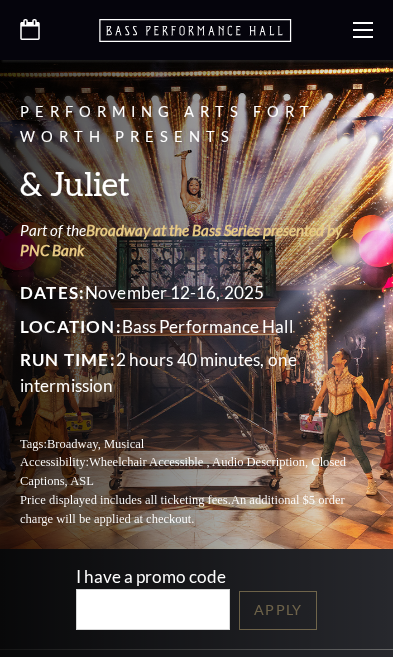 scroll, scrollTop: 0, scrollLeft: 0, axis: both 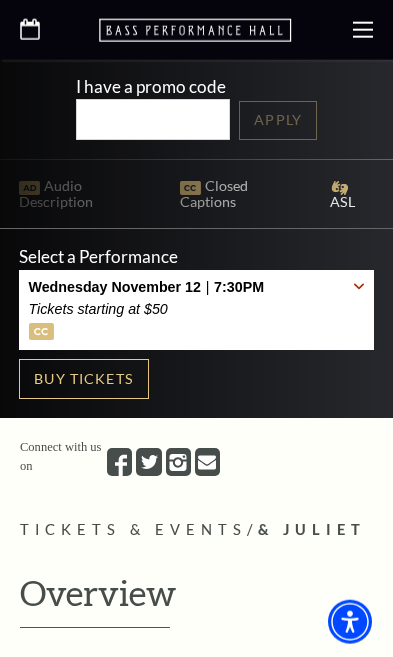 click on "Tickets starting at $50" at bounding box center [147, 309] 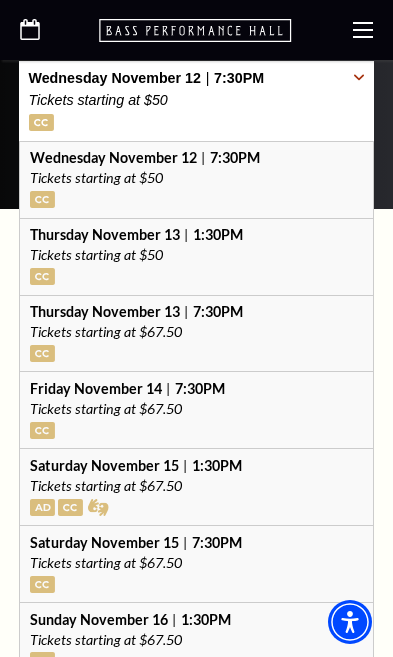 scroll, scrollTop: 737, scrollLeft: 0, axis: vertical 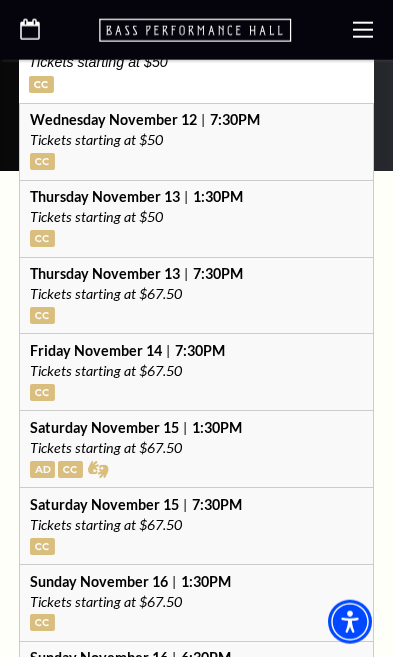 click on "Tickets starting at $67.50" at bounding box center [197, 525] 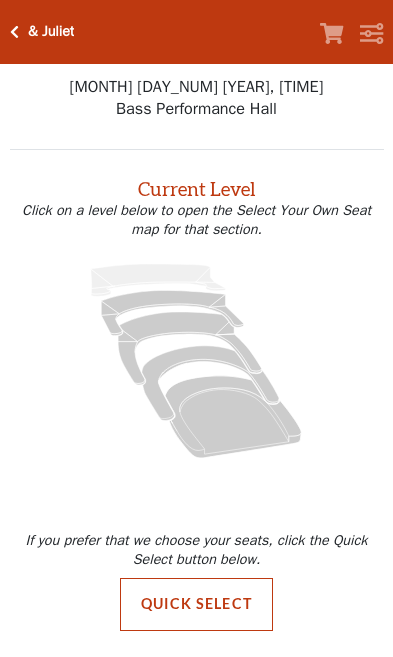 scroll, scrollTop: -33, scrollLeft: 0, axis: vertical 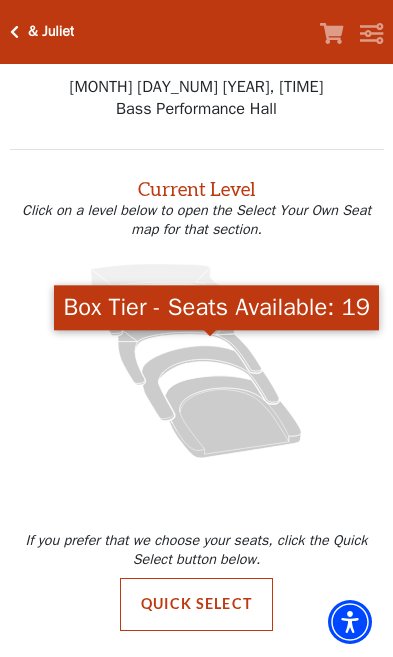 click 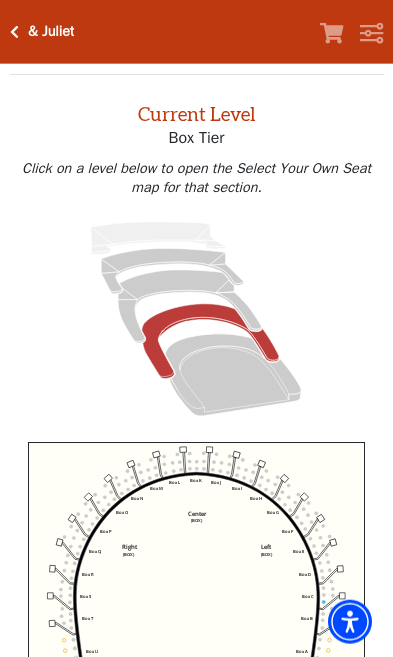 scroll, scrollTop: 76, scrollLeft: 0, axis: vertical 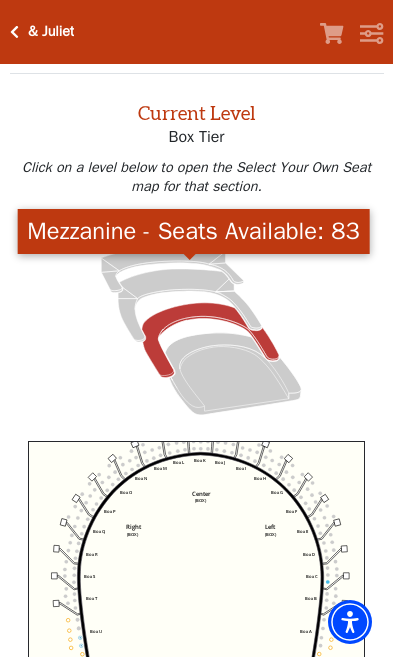 click 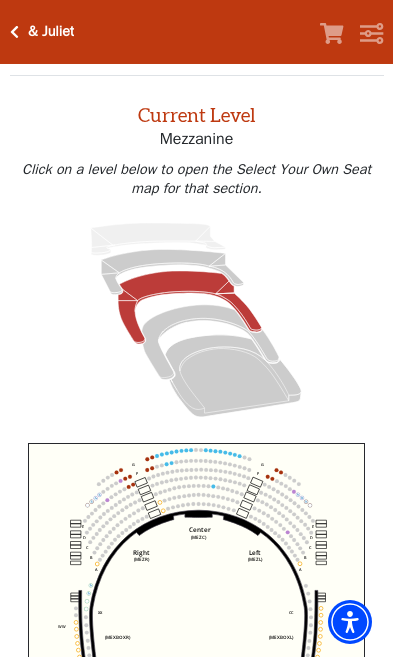 scroll, scrollTop: 75, scrollLeft: 0, axis: vertical 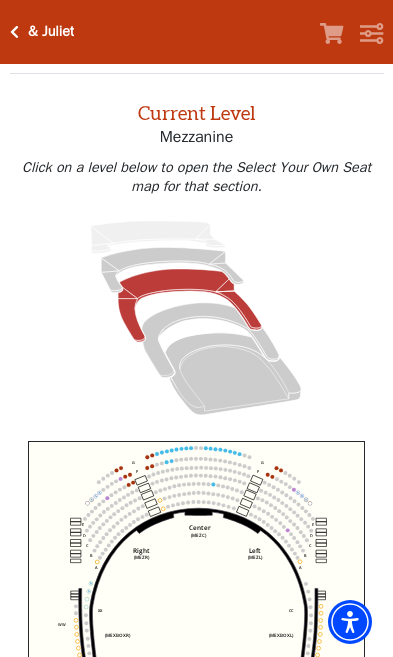 click 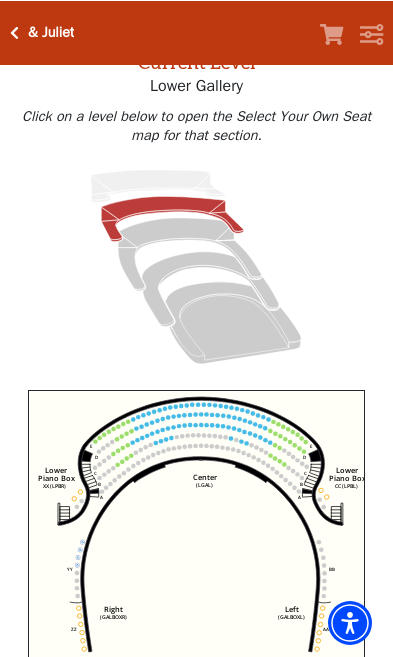scroll, scrollTop: 127, scrollLeft: 0, axis: vertical 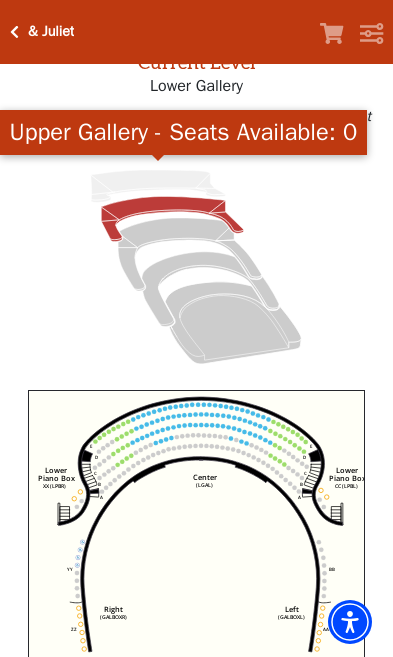 click 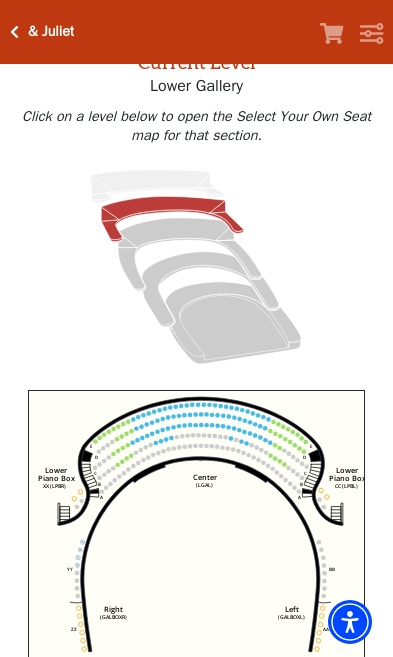 click at bounding box center (14, 32) 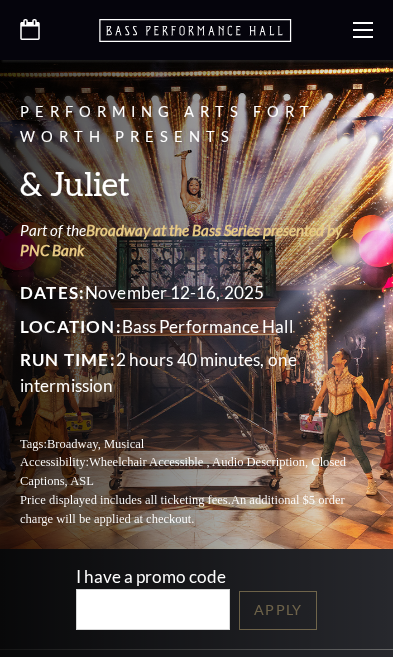 scroll, scrollTop: 0, scrollLeft: 0, axis: both 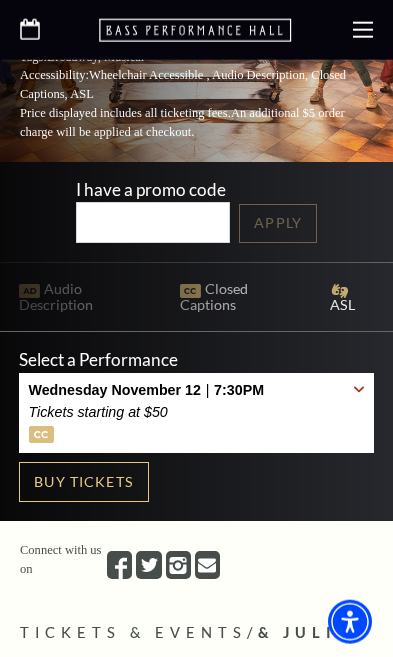 click on "Tickets starting at $50" at bounding box center (147, 412) 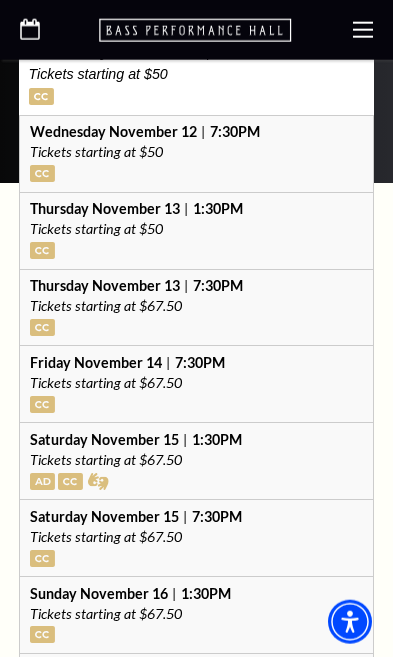 scroll, scrollTop: 726, scrollLeft: 0, axis: vertical 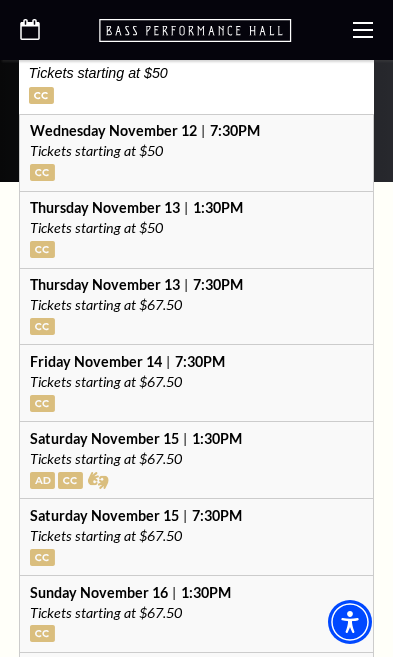 click on "Tickets starting at $67.50" at bounding box center [197, 382] 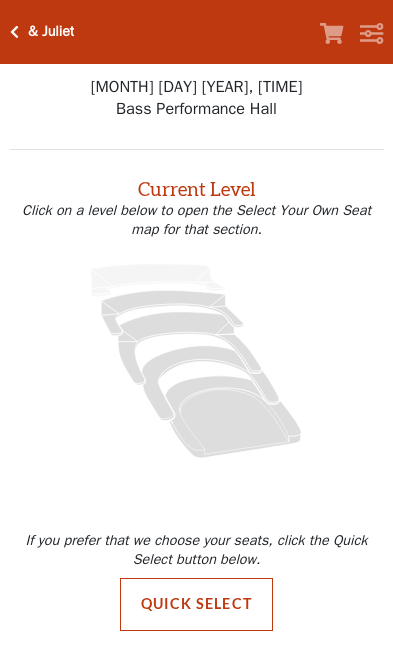 scroll, scrollTop: 33, scrollLeft: 0, axis: vertical 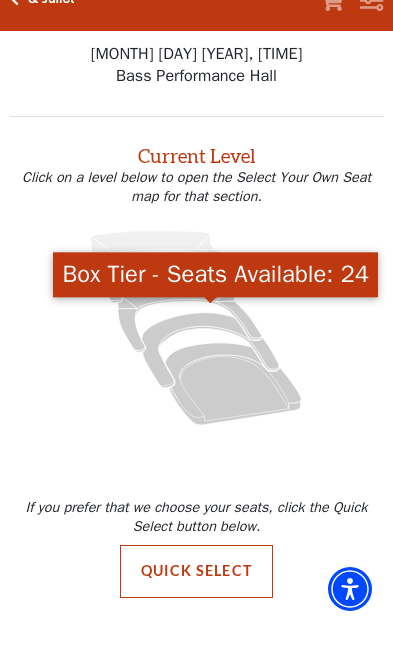 click 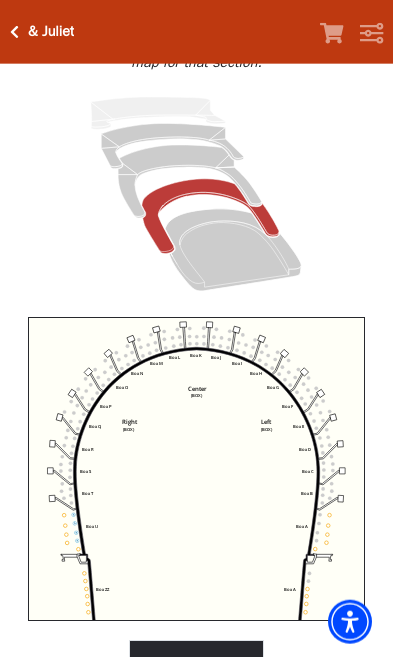 scroll, scrollTop: 201, scrollLeft: 0, axis: vertical 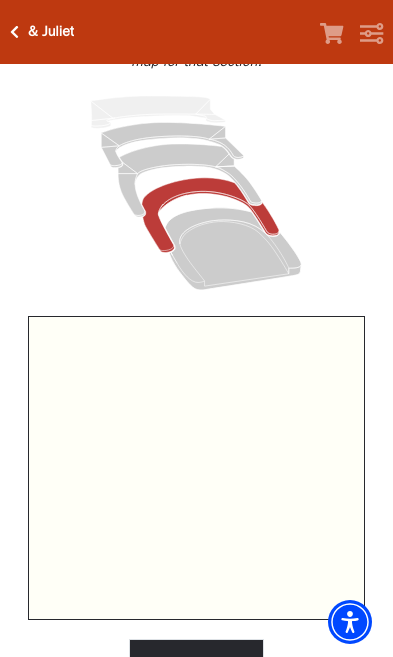 click on "Left   (BOX)   Right   (BOX)   Center   (BOX)   Box ZZ   Box U   Box T   Box S   Box R   Box Q   Box P   Box O   Box N   Box M   Box L   Box A   Box A   Box B   Box C   Box D   Box E   Box F   Box G   Box H   Box I   Box J   Box K" 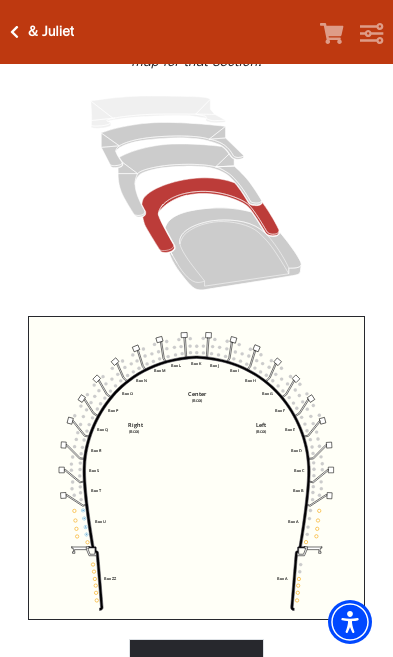 click 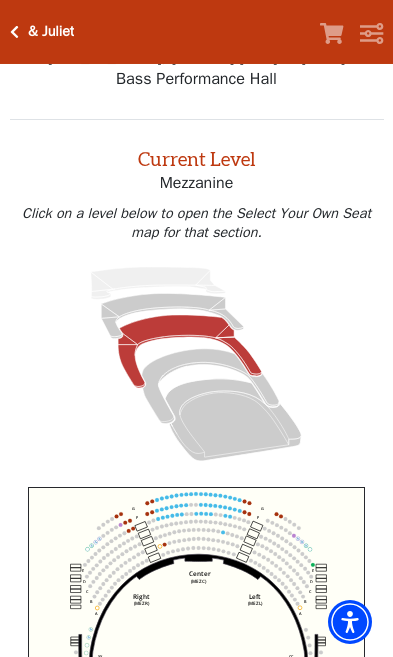 scroll, scrollTop: 75, scrollLeft: 0, axis: vertical 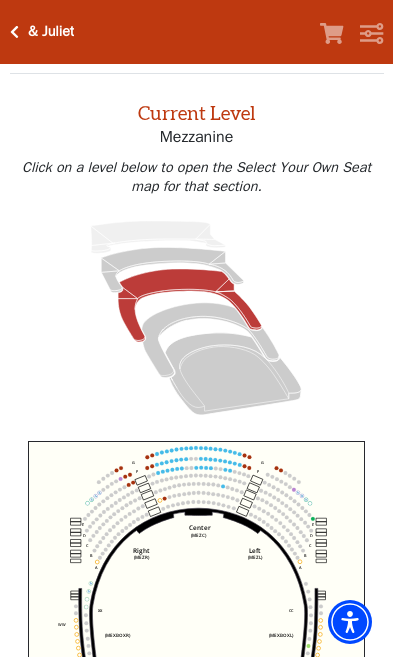click 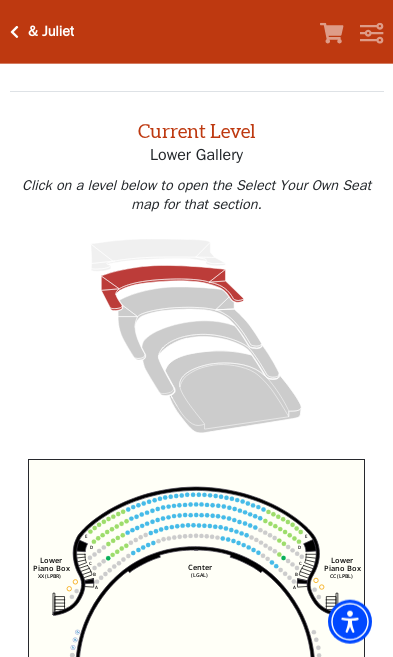 scroll, scrollTop: 75, scrollLeft: 0, axis: vertical 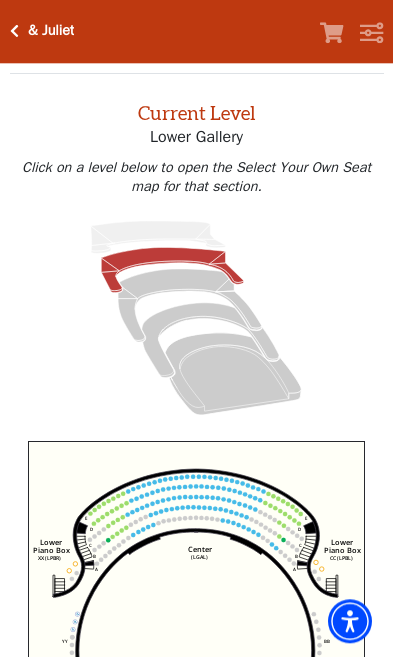 click on "Right   (GALBOXR)   E   D   C   B   A   E   D   C   B   A   YY   ZZ   Left   (GALBOXL)   BB   AA   Center   Lower   Piano Box   (LGAL)   CC (LPBL)   Lower   Piano Box   XX (LPBR)" 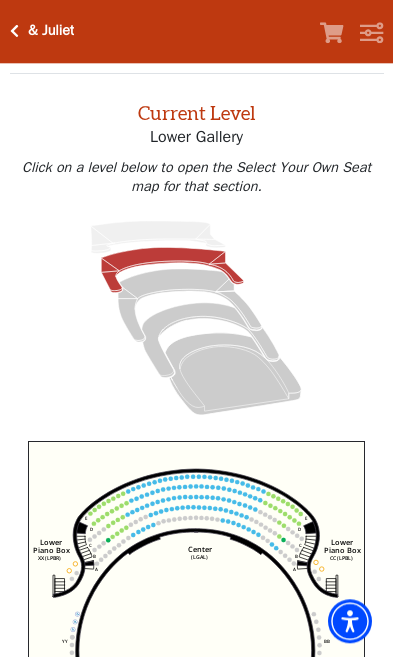 click 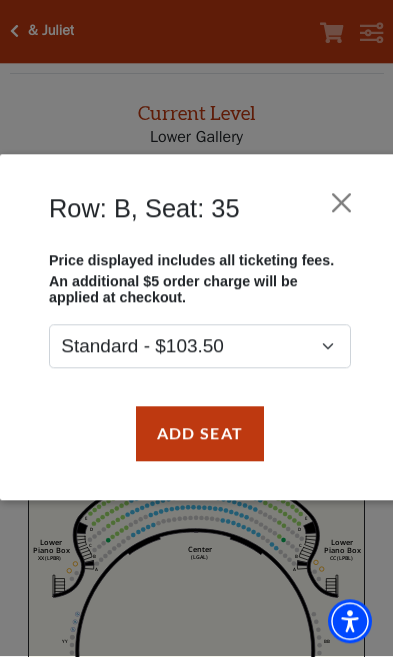 scroll, scrollTop: 76, scrollLeft: 0, axis: vertical 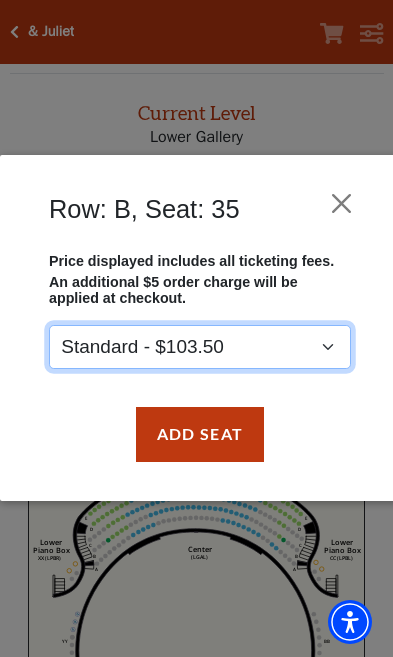click on "Standard - $103.50" at bounding box center (200, 347) 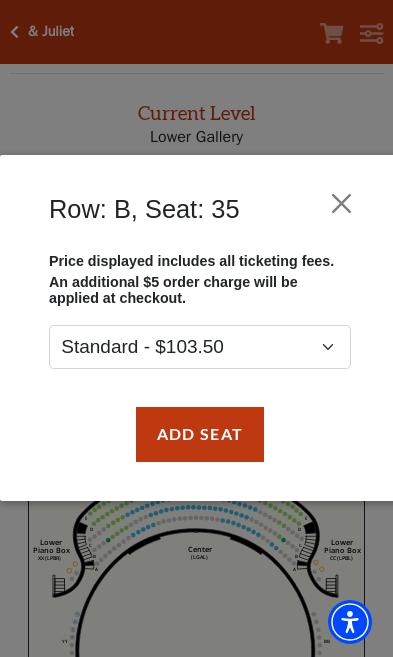 click on "Add Seat" at bounding box center (200, 435) 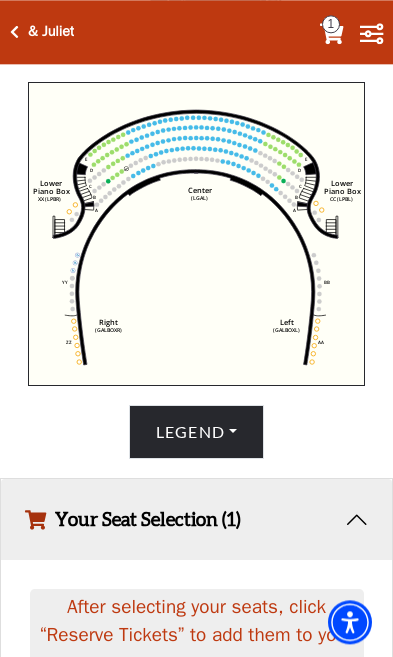 scroll, scrollTop: 434, scrollLeft: 0, axis: vertical 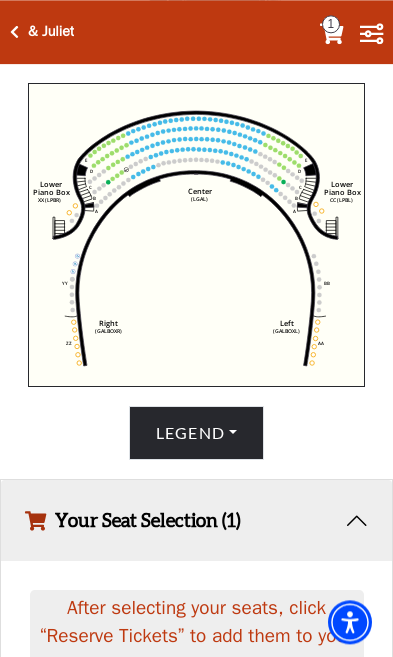 click on "Right   (GALBOXR)   E   D   C   B   A   E   D   C   B   A   YY   ZZ   Left   (GALBOXL)   BB   AA   Center   Lower   Piano Box   (LGAL)   CC (LPBL)   Lower   Piano Box   XX (LPBR)" 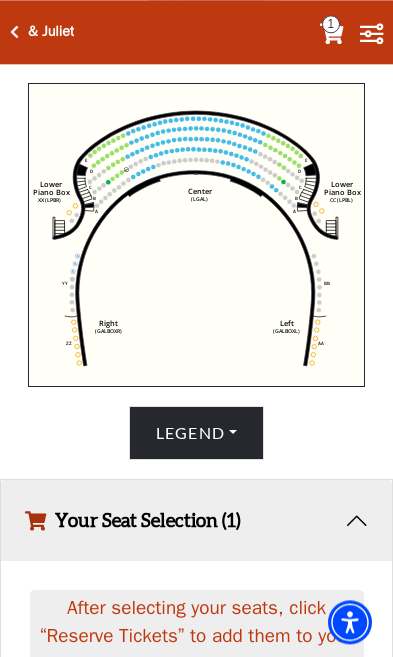 scroll, scrollTop: 434, scrollLeft: 0, axis: vertical 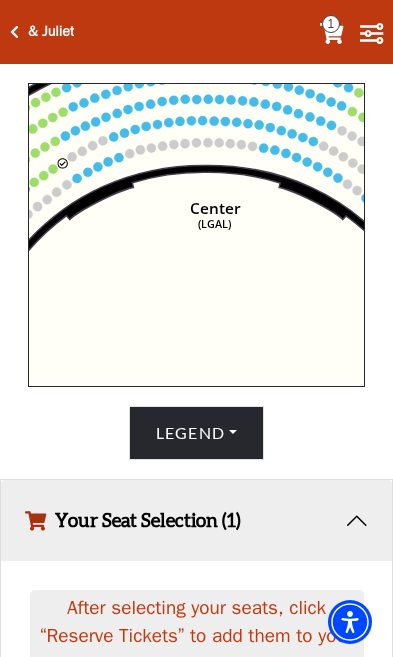 click 